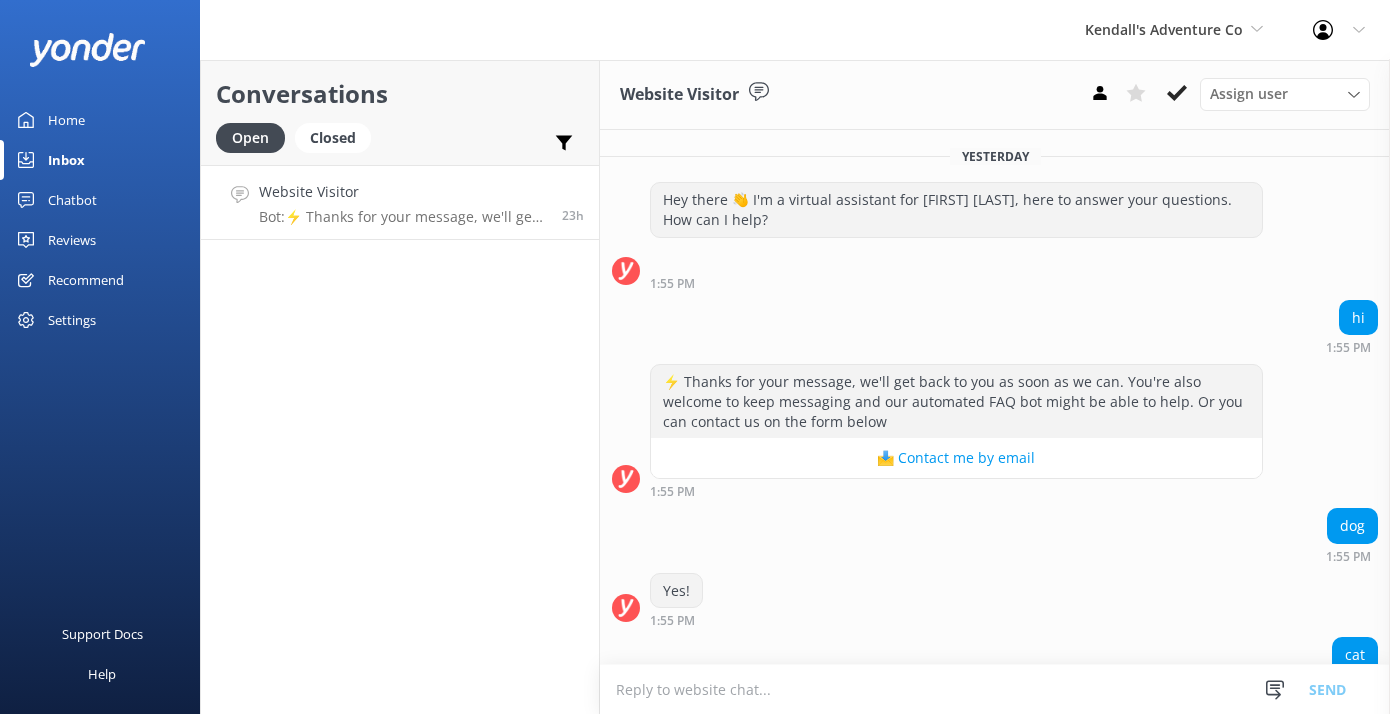 scroll, scrollTop: 0, scrollLeft: 0, axis: both 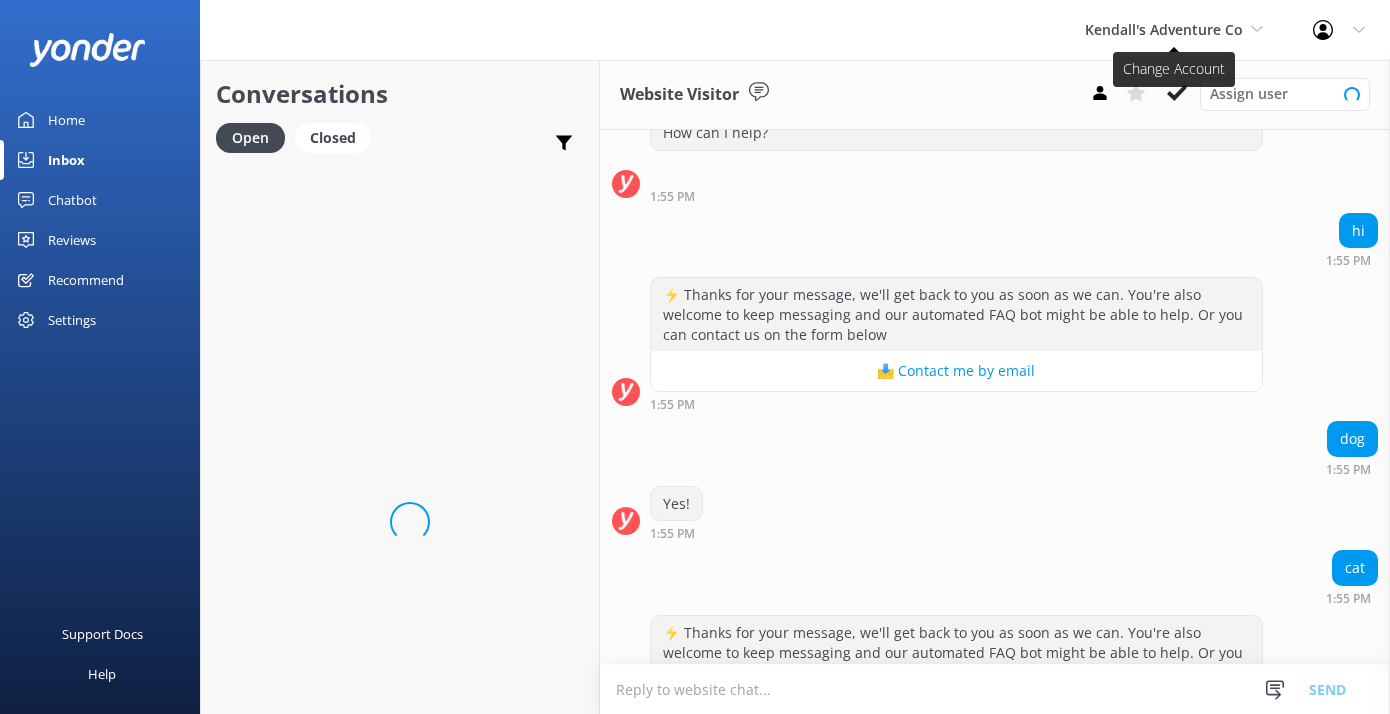 click on "Kendall's Adventure Co" at bounding box center (1164, 29) 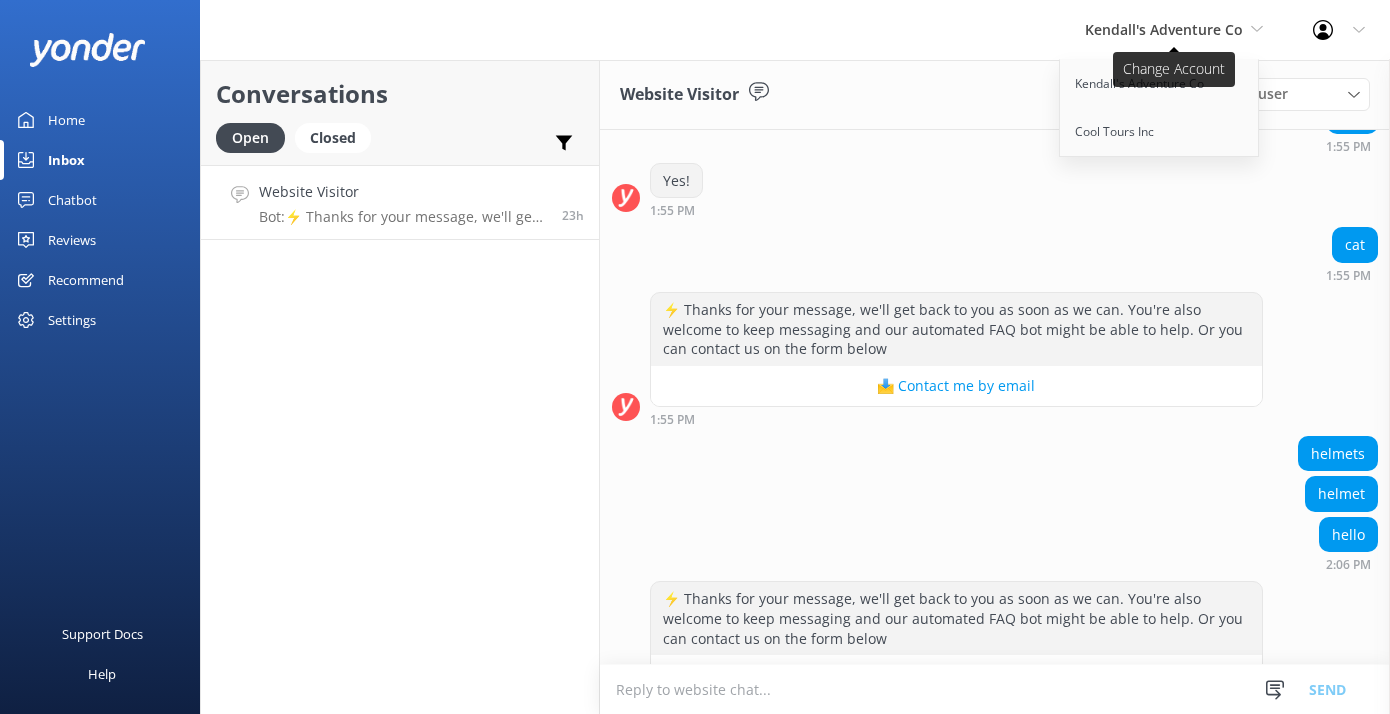 scroll, scrollTop: 470, scrollLeft: 0, axis: vertical 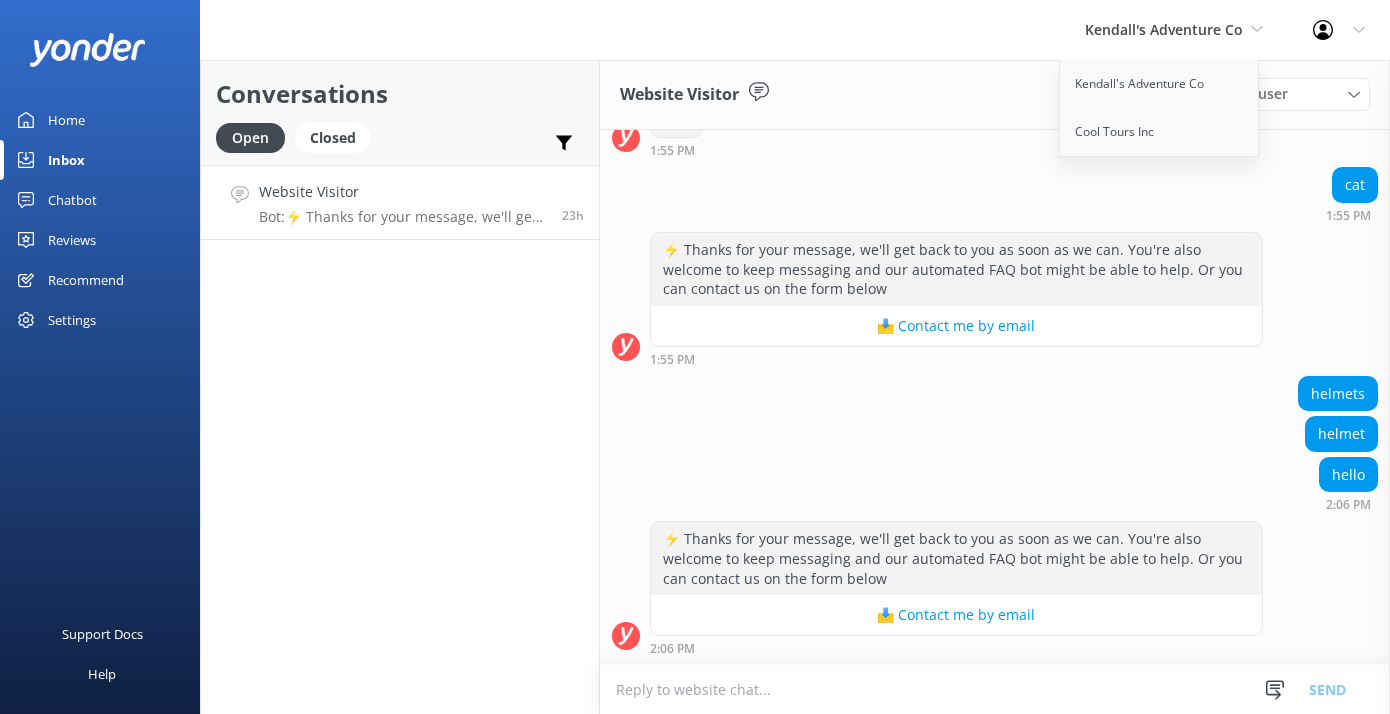 click on "Home" at bounding box center [100, 120] 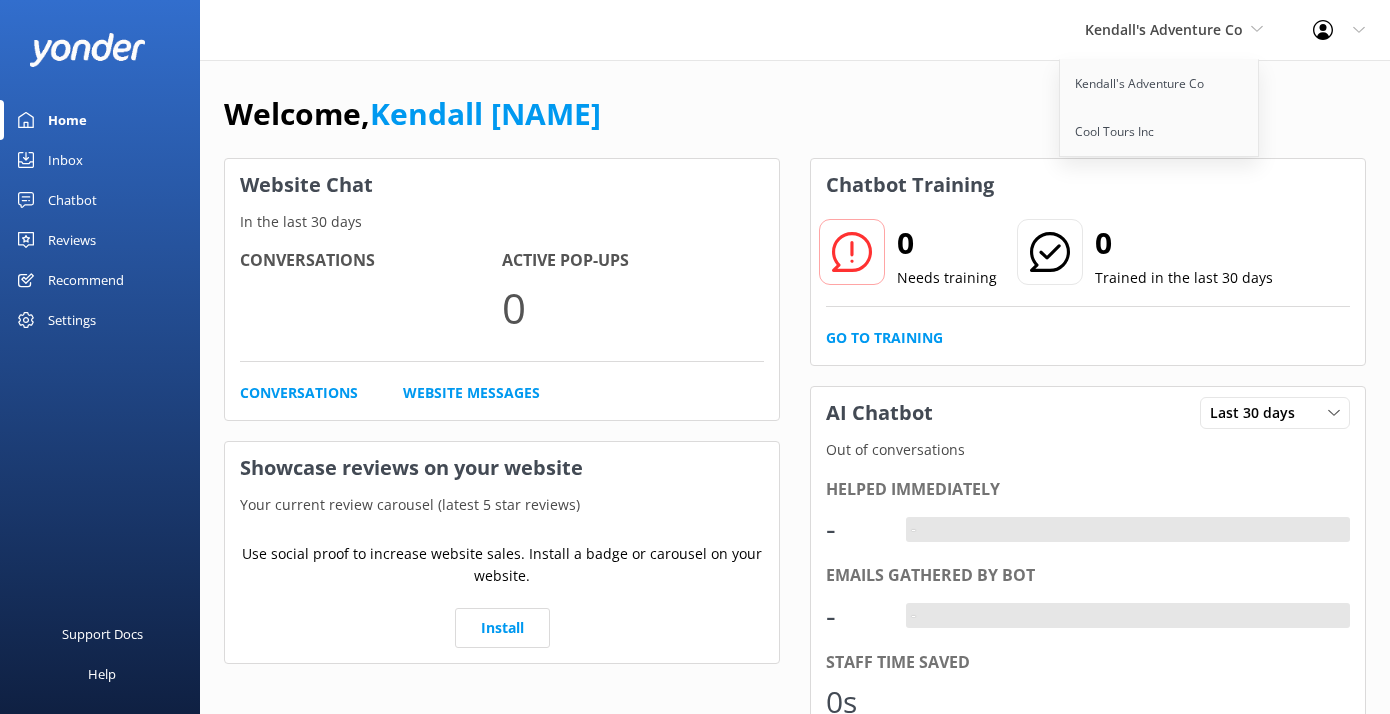 click on "Welcome, Kendall [NAME] Website Chat In the last 30 days Conversations Active Pop-ups 0 Conversations Website Messages Showcase reviews on your website Your current review carousel (latest 5 star reviews) Use social proof to increase website sales. Install a badge or carousel on your website. Install Chatbot Training 0 Needs training 0 Trained in the last 30 days Go to Training AI Chatbot Last 30 days Last 7 days Last 30 days Out of conversations Helped immediately - - Emails gathered by bot - - Staff time saved 0s Detailed Performance Edit Responses Surveys In the last 30 days Sent 0 Completed 0 Completion Rate 0.0 %" at bounding box center (795, 577) 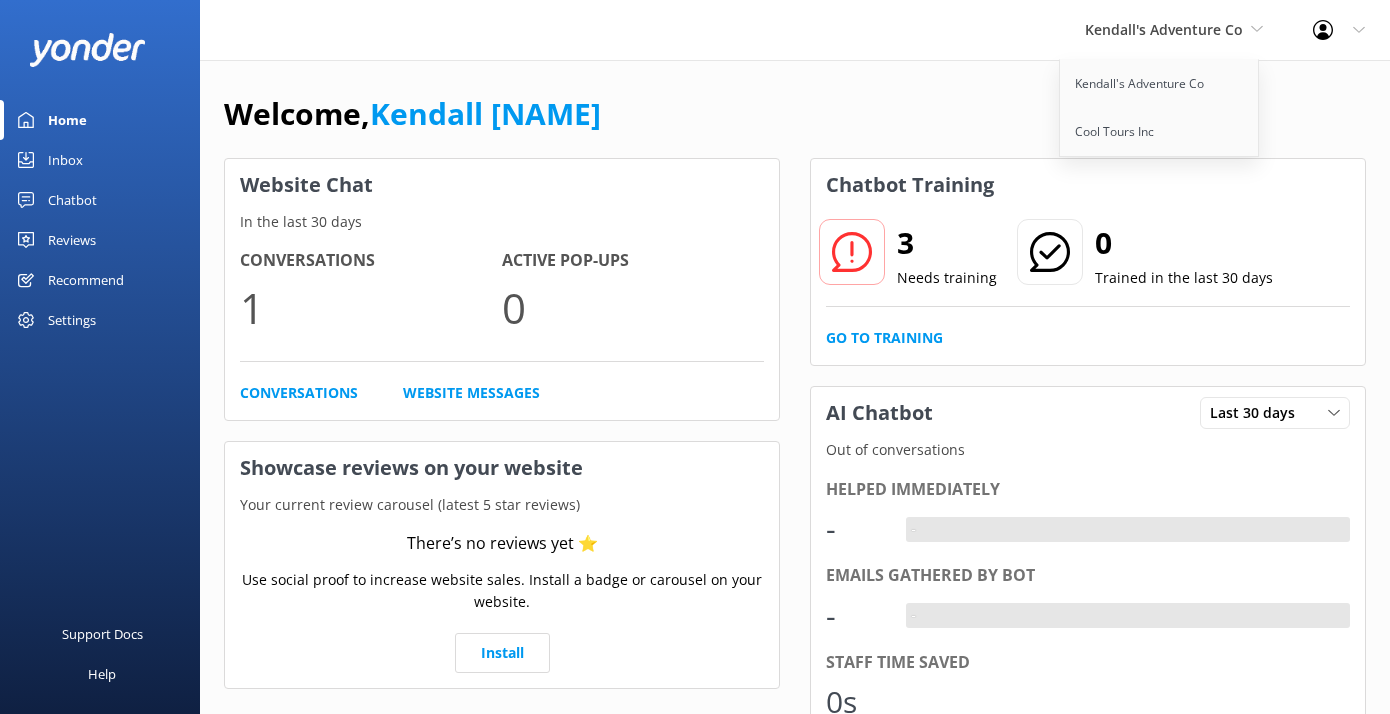 click on "Settings" at bounding box center [100, 320] 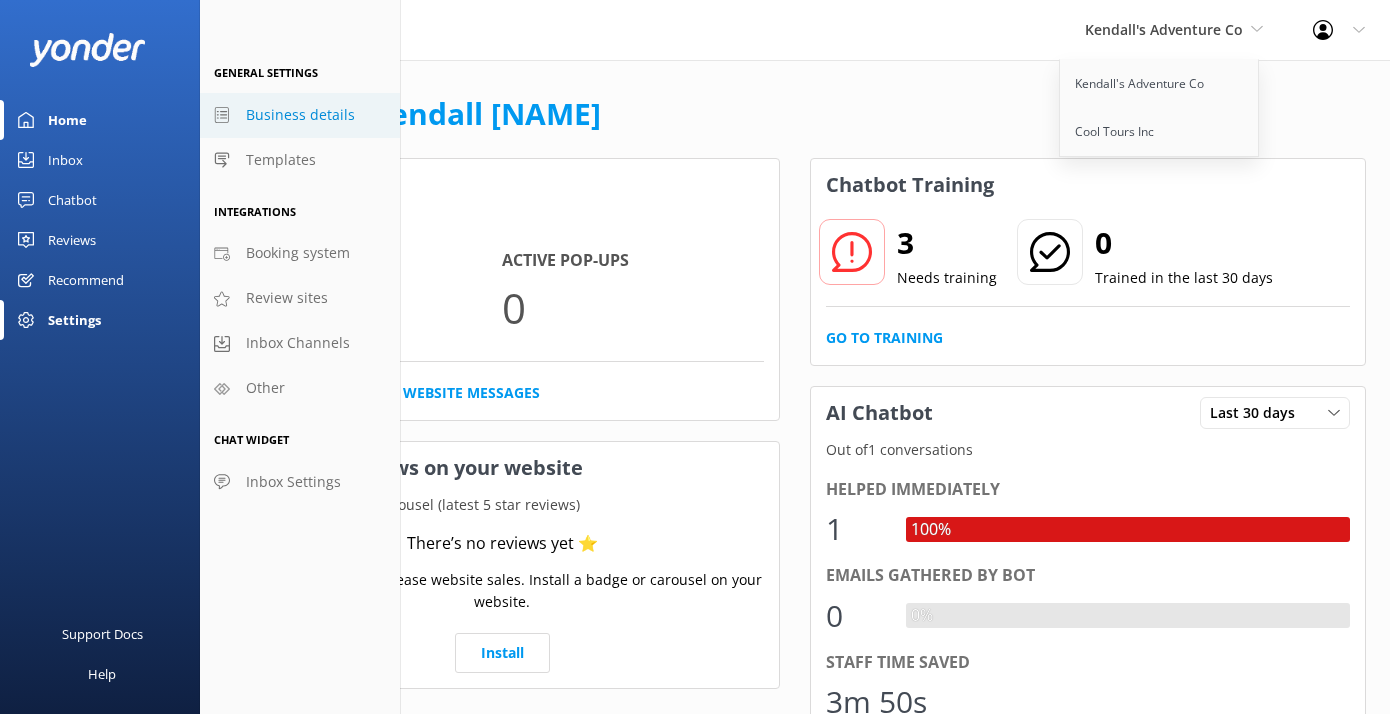click on "Business details" at bounding box center [300, 115] 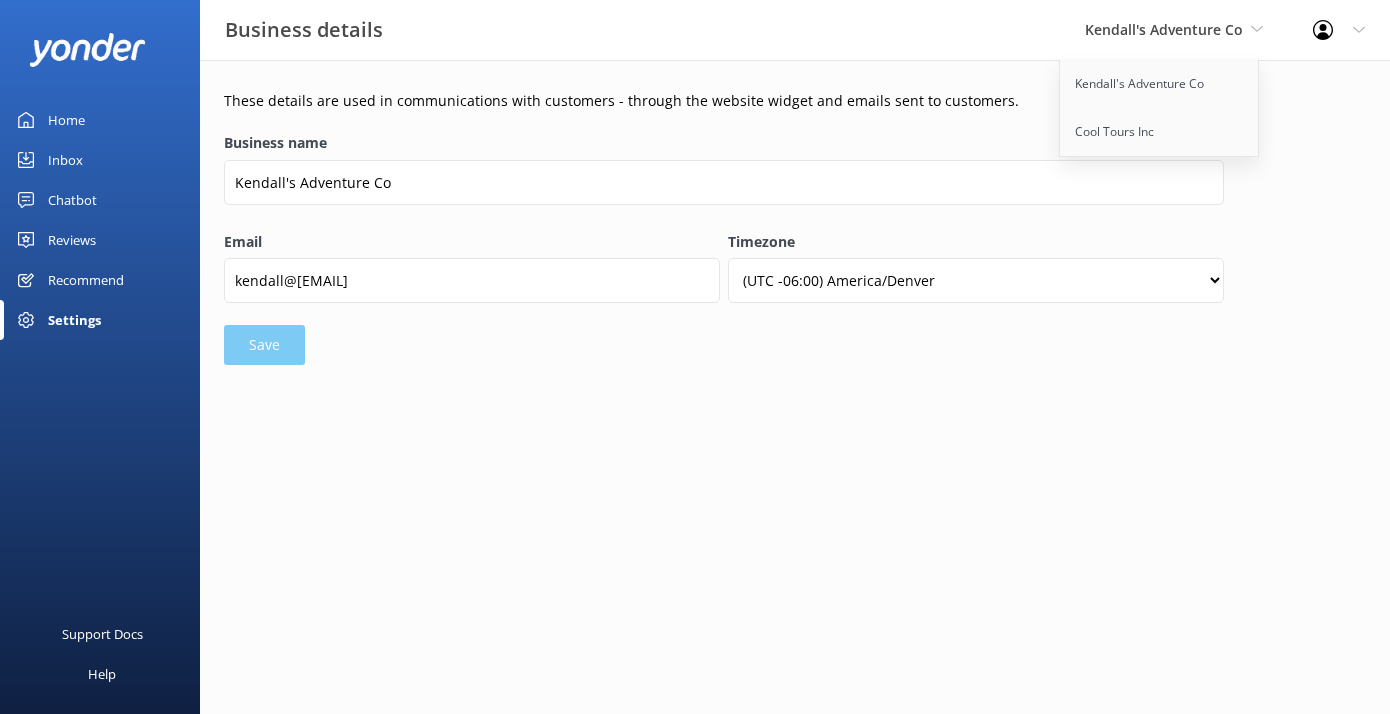 click on "These details are used in communications with customers - through the website widget and emails sent to customers. Business name Kendall's Adventure Co Email kendall@[EMAIL] Timezone (UTC +00:00) Africa/Abidjan (UTC +00:00) Africa/Accra (UTC +03:00) Africa/Addis_Ababa (UTC +01:00) Africa/Algiers (UTC +03:00) Africa/Asmara (UTC +00:00) Africa/Bamako (UTC +01:00) Africa/Bangui (UTC +00:00) Africa/Banjul (UTC +00:00) Africa/Bissau (UTC +02:00) Africa/Blantyre (UTC +01:00) Africa/Brazzaville (UTC +02:00) Africa/Bujumbura (UTC +02:00) Africa/Cairo (UTC +01:00) Africa/Casablanca (UTC +02:00) Africa/Ceuta (UTC +00:00) Africa/Conakry (UTC +00:00) Africa/Dakar (UTC +03:00) Africa/Dar_es_Salaam (UTC +03:00) Africa/Djibouti (UTC +01:00) Africa/Douala (UTC +01:00) Africa/El_Aaiun (UTC +00:00) Africa/Freetown (UTC +02:00) Africa/Gaborone (UTC +02:00) Africa/Harare (UTC +02:00) Africa/Johannesburg (UTC +02:00) Africa/Juba (UTC +03:00) Africa/Kampala (UTC +02:00) Africa/Khartoum (UTC +02:00) Africa/Kigali Save" at bounding box center (795, 232) 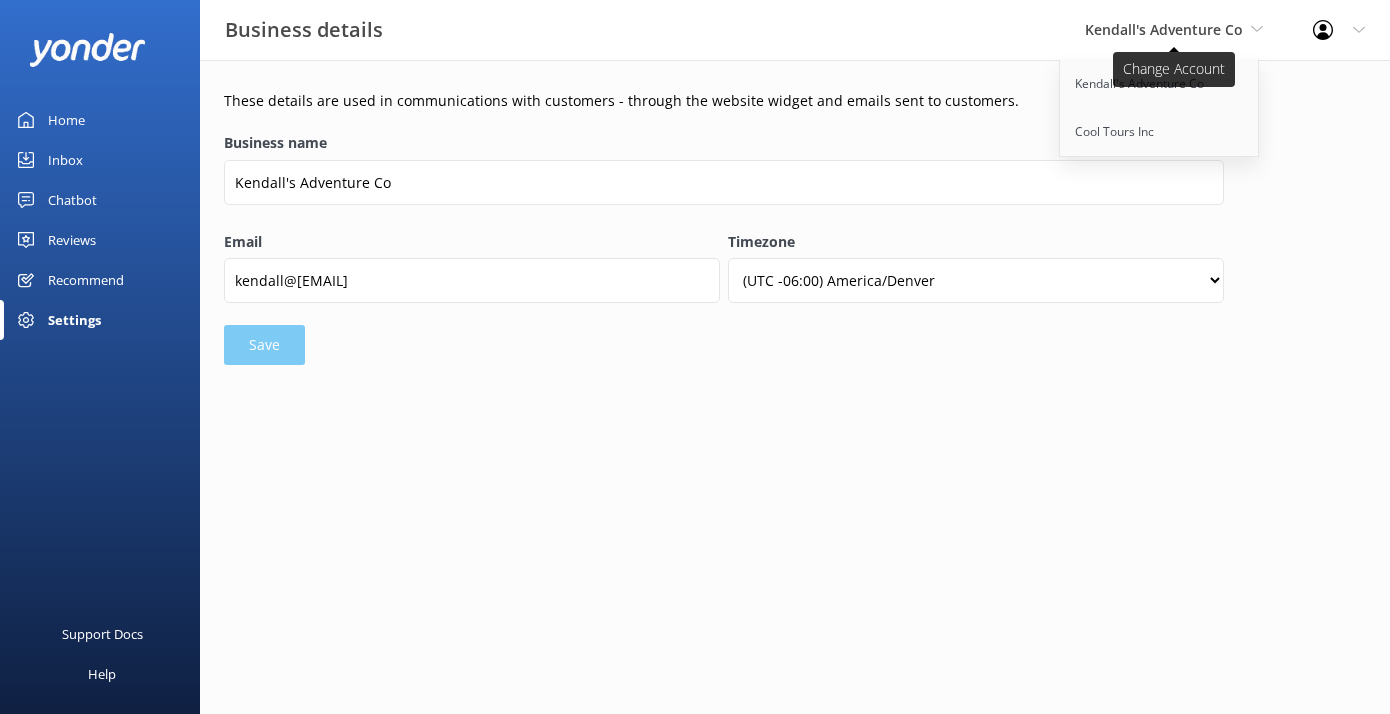 click 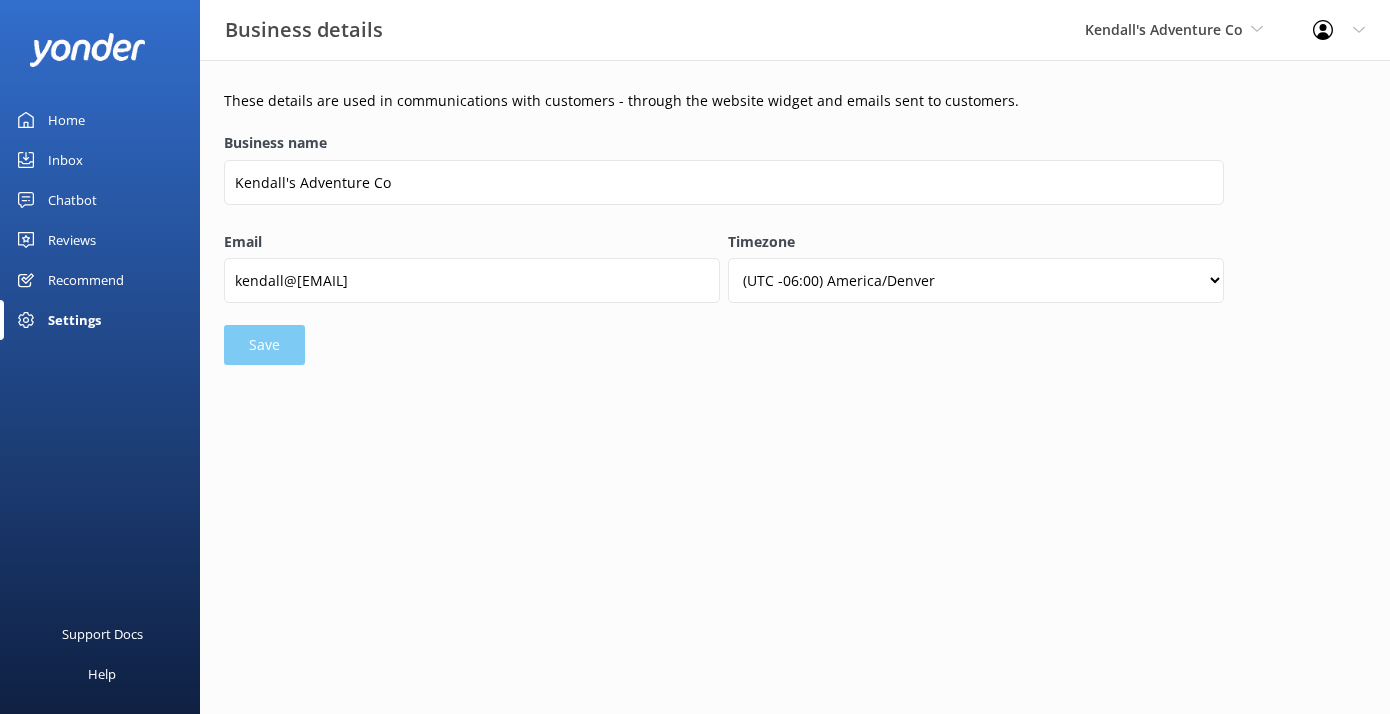 click on "Reviews" at bounding box center [72, 240] 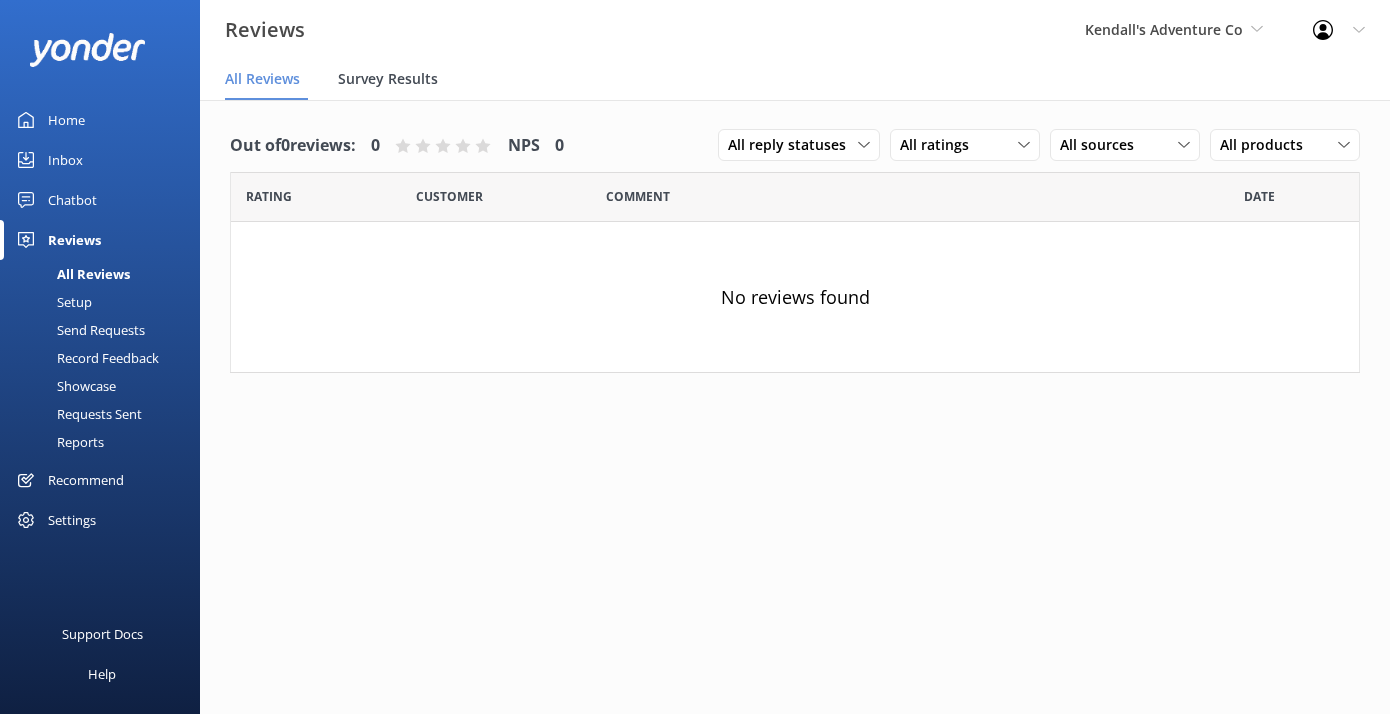 click on "Survey Results" at bounding box center [392, 80] 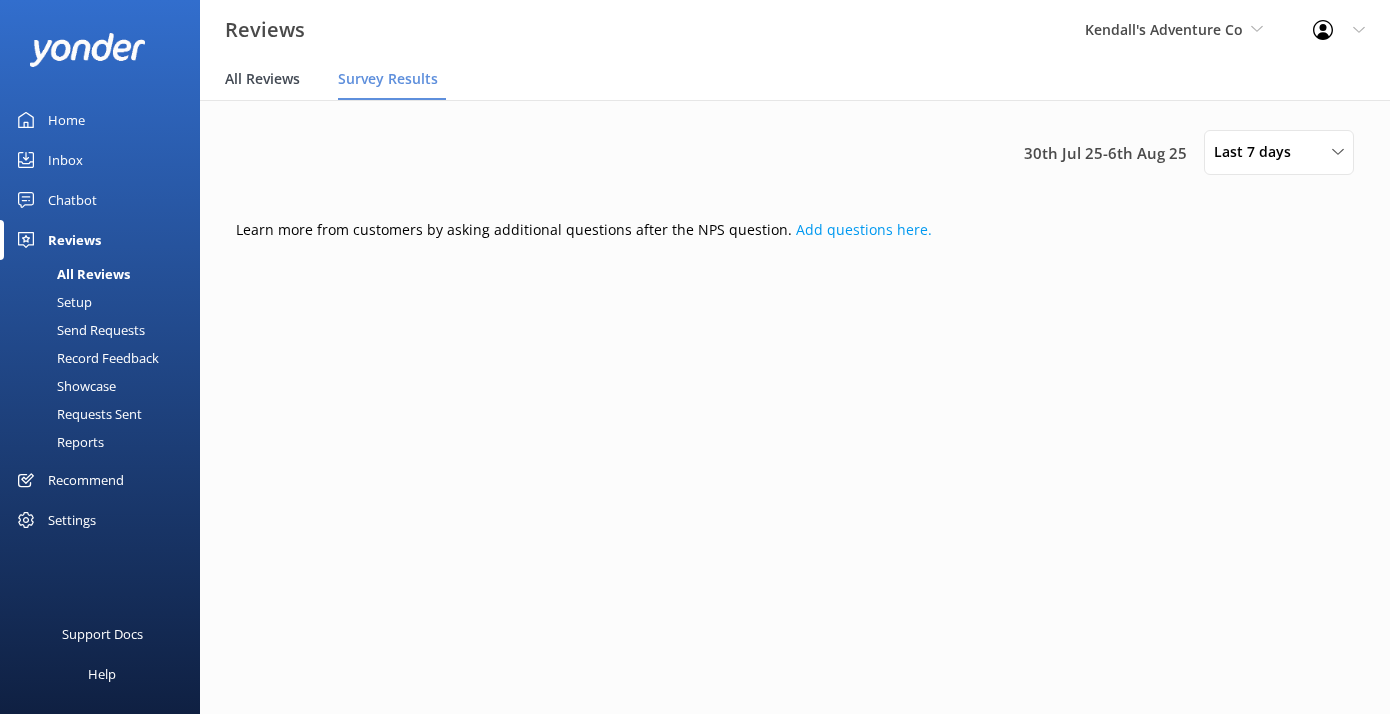 click on "All Reviews" at bounding box center [262, 79] 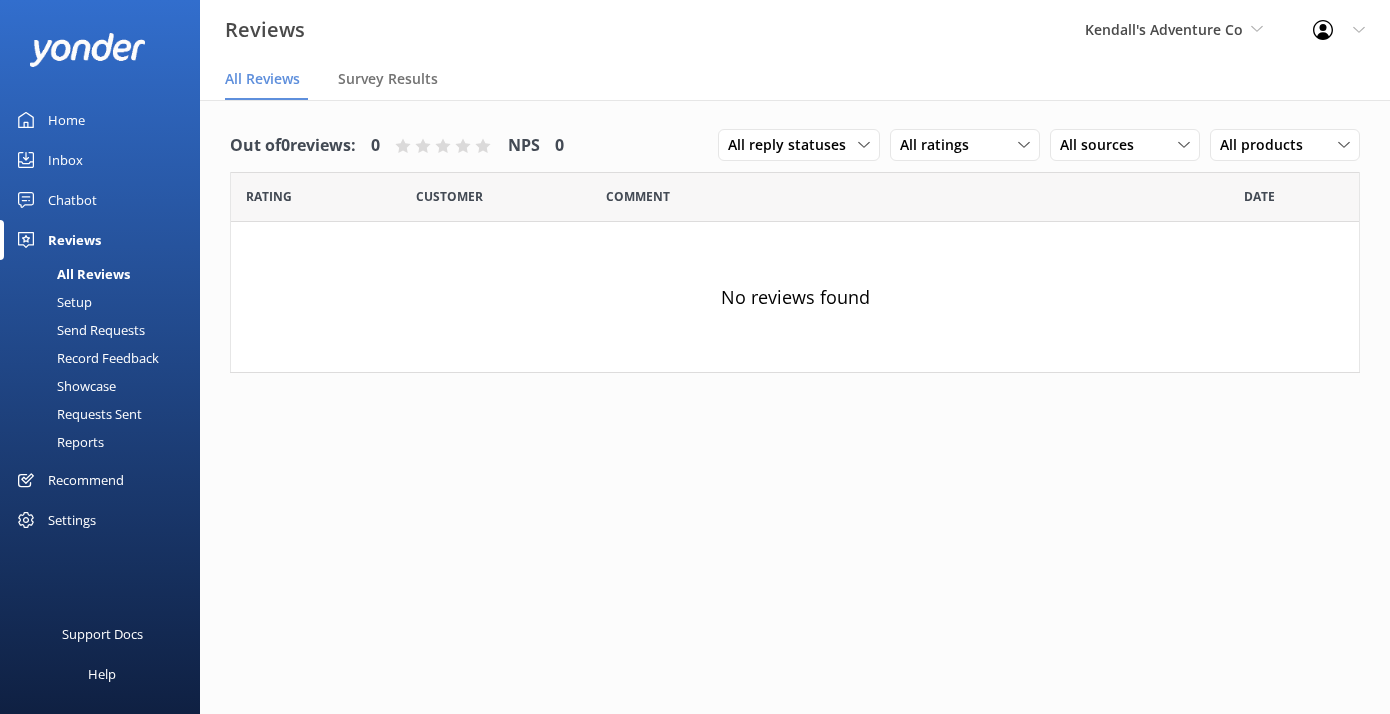click on "Send Requests" at bounding box center [78, 330] 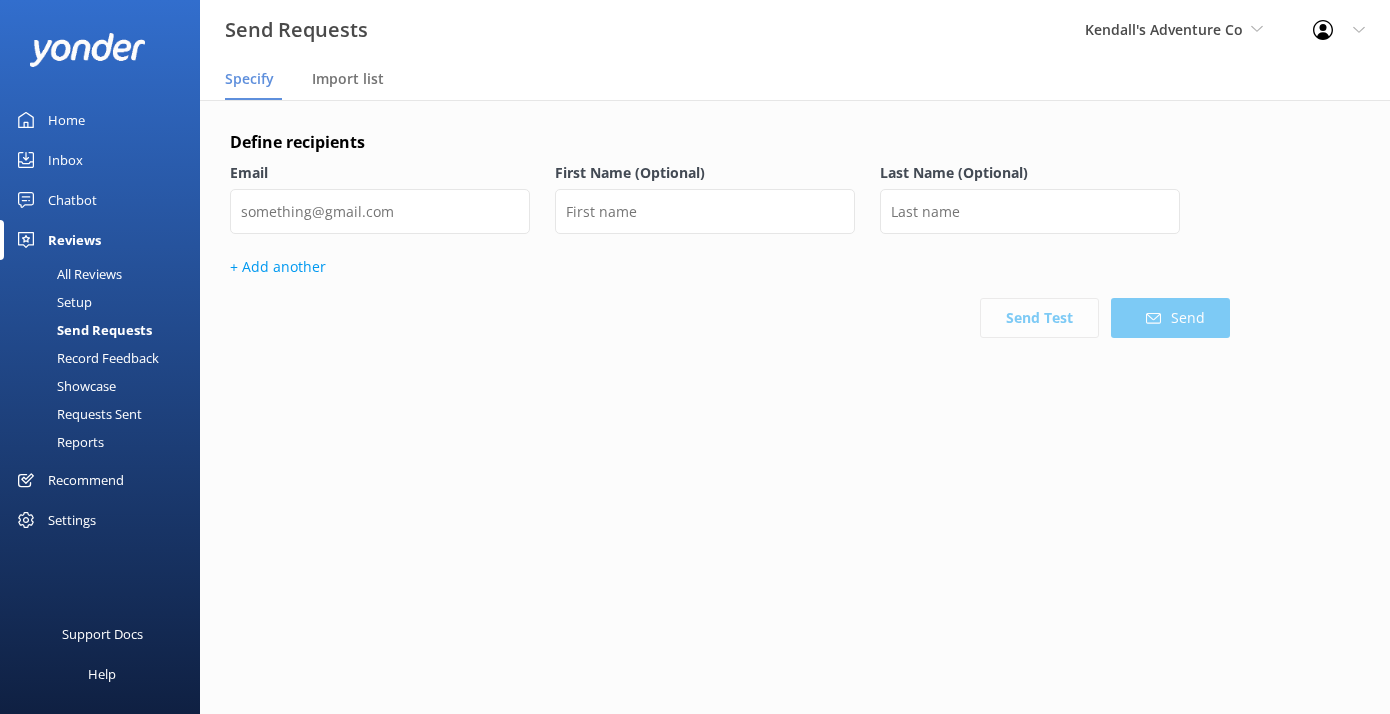 click on "Setup" at bounding box center (52, 302) 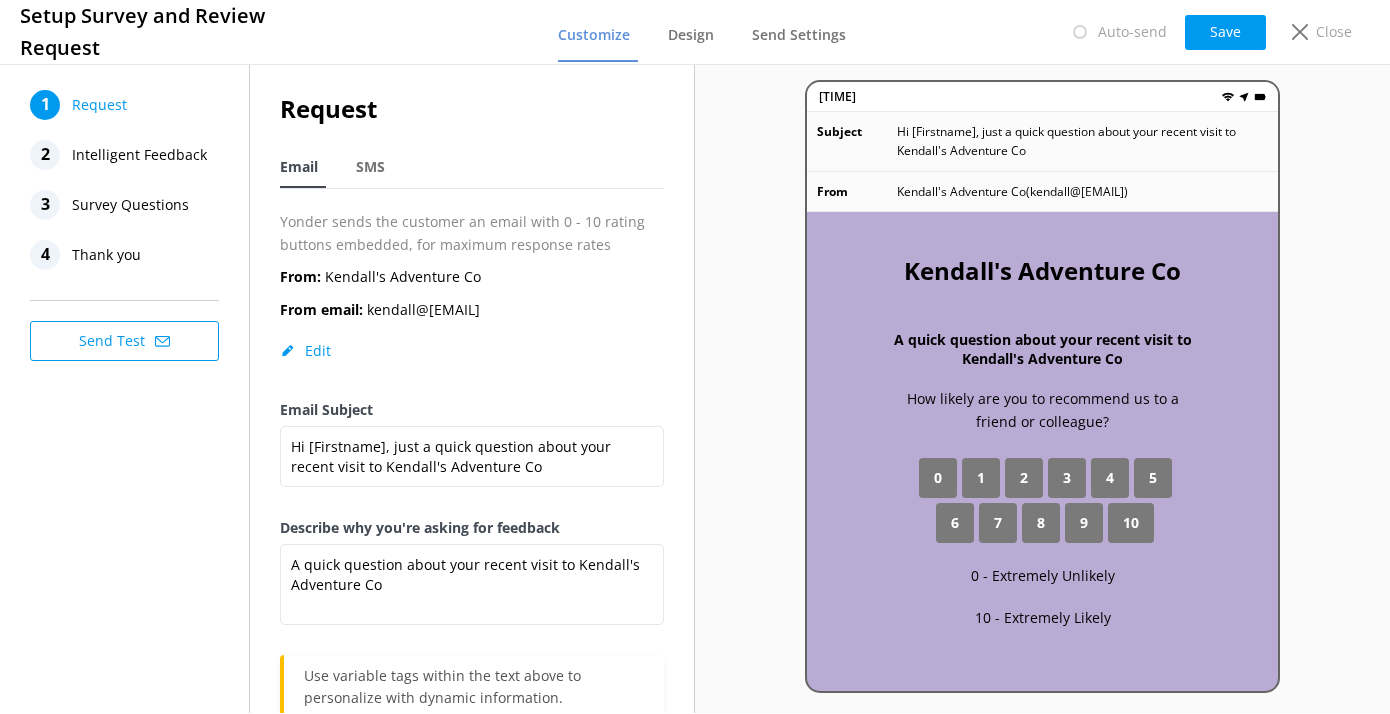 click on "1 Request 2 Intelligent Feedback 3 Survey Questions 4 Thank you" at bounding box center (130, 180) 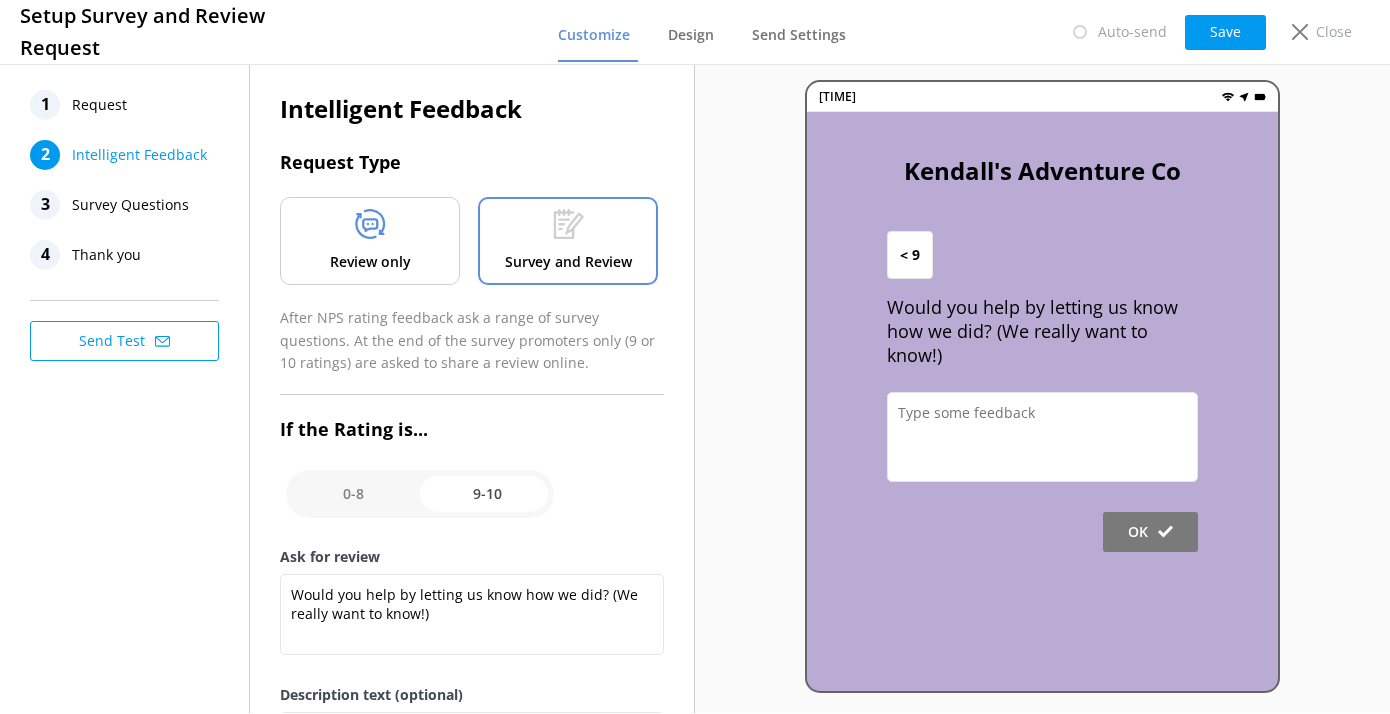 click on "Survey Questions" at bounding box center [130, 205] 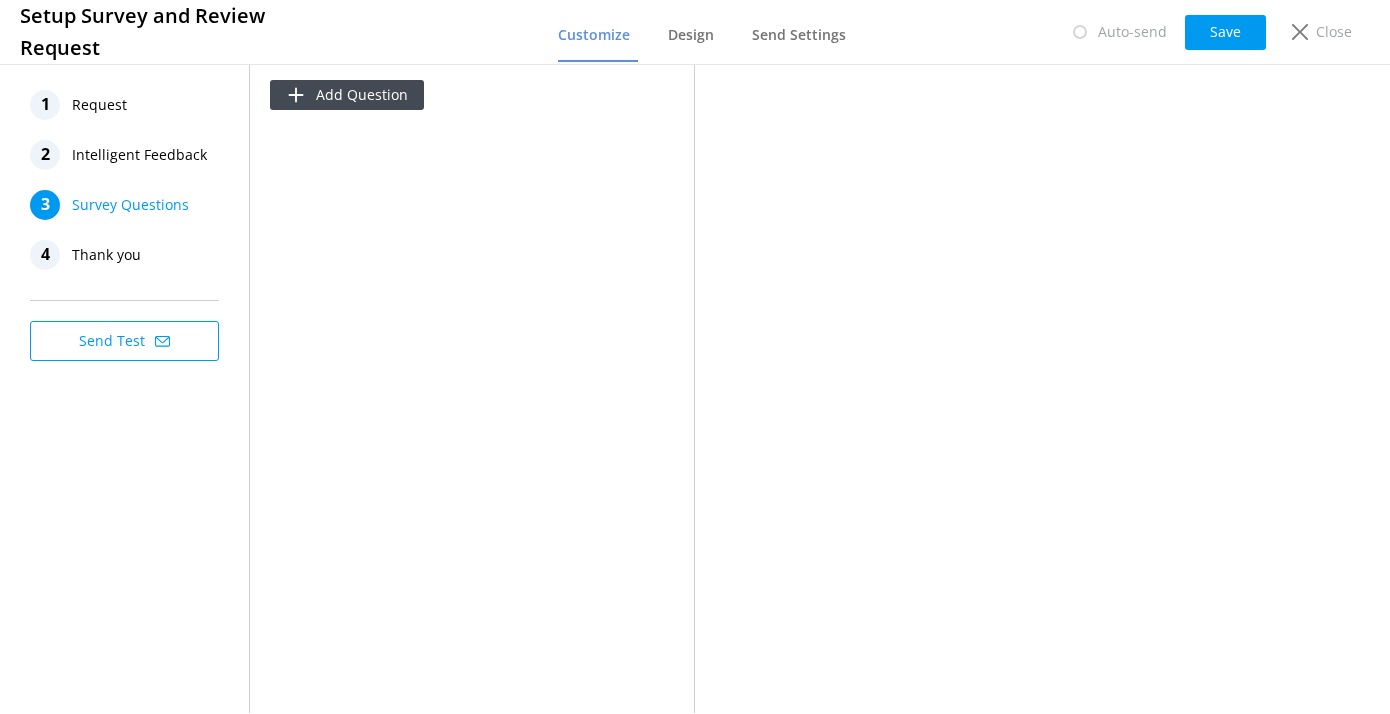 click on "4 Thank you" at bounding box center (130, 255) 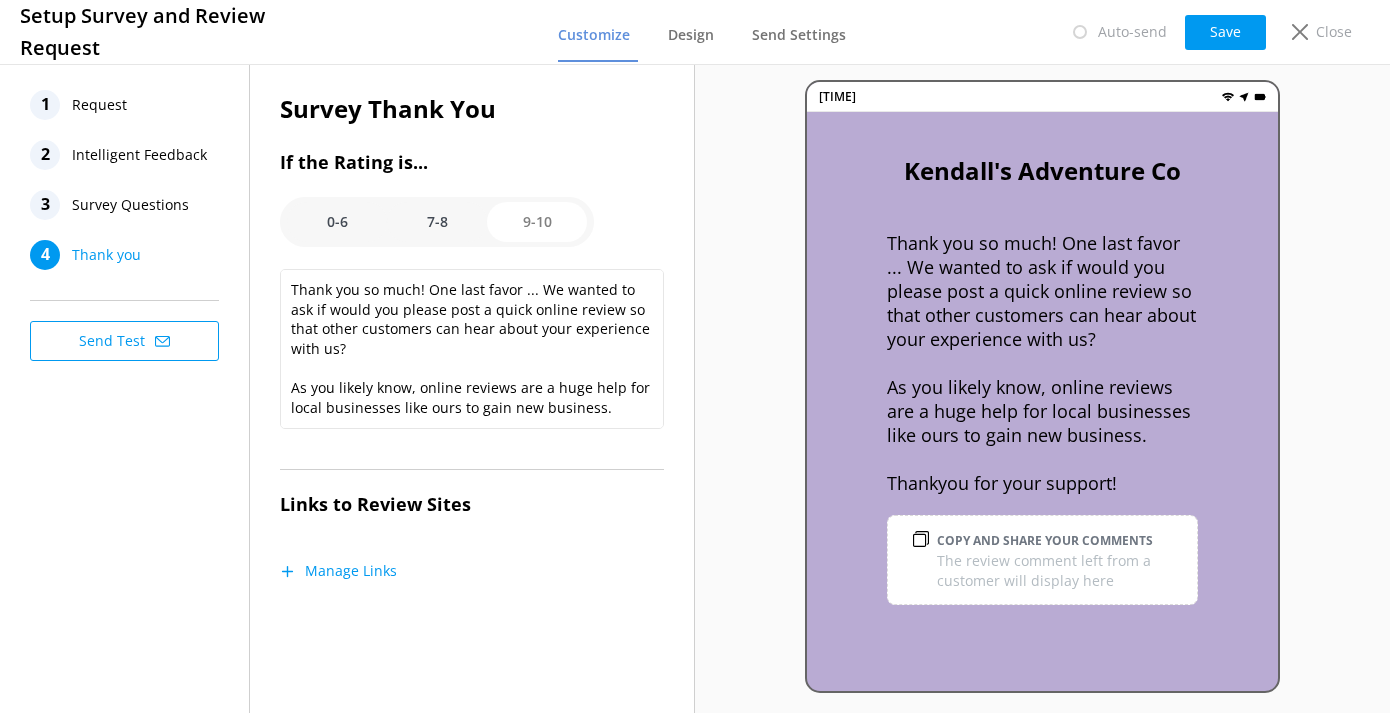 click on "1 Request" at bounding box center [130, 105] 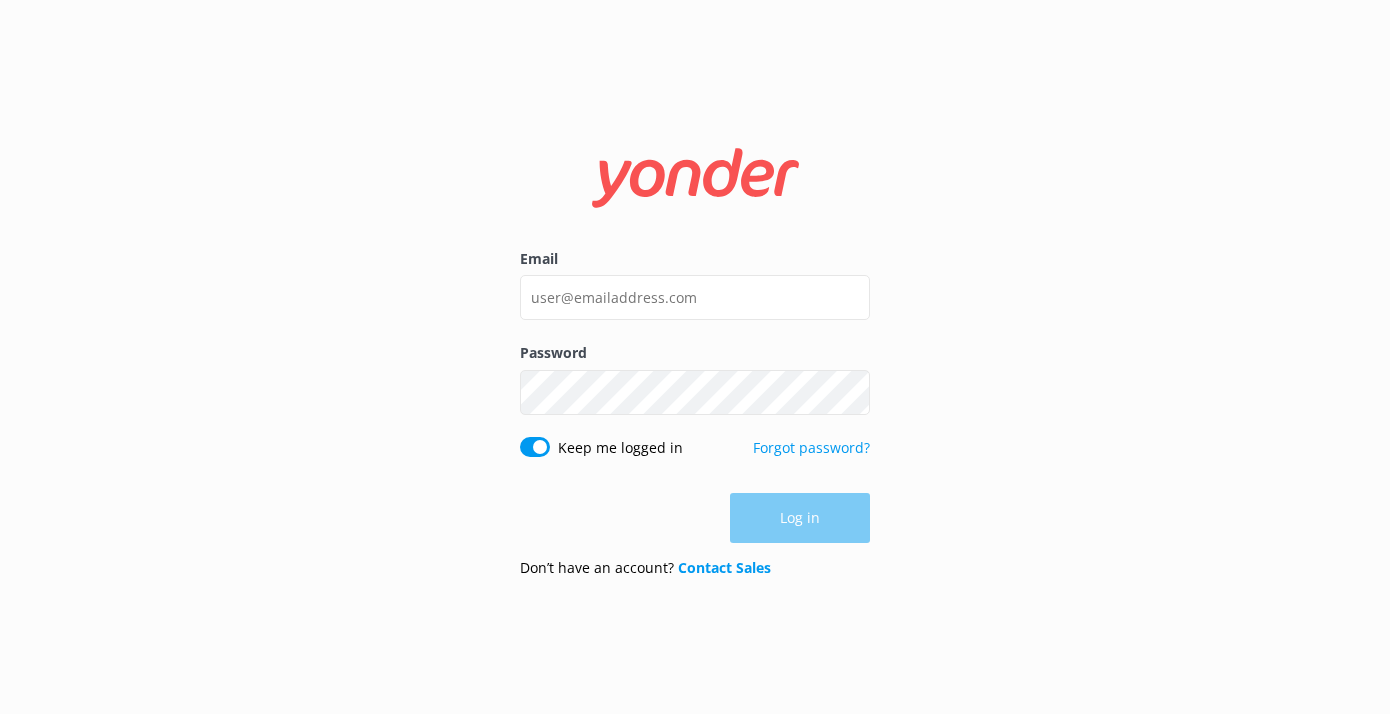 scroll, scrollTop: 0, scrollLeft: 0, axis: both 